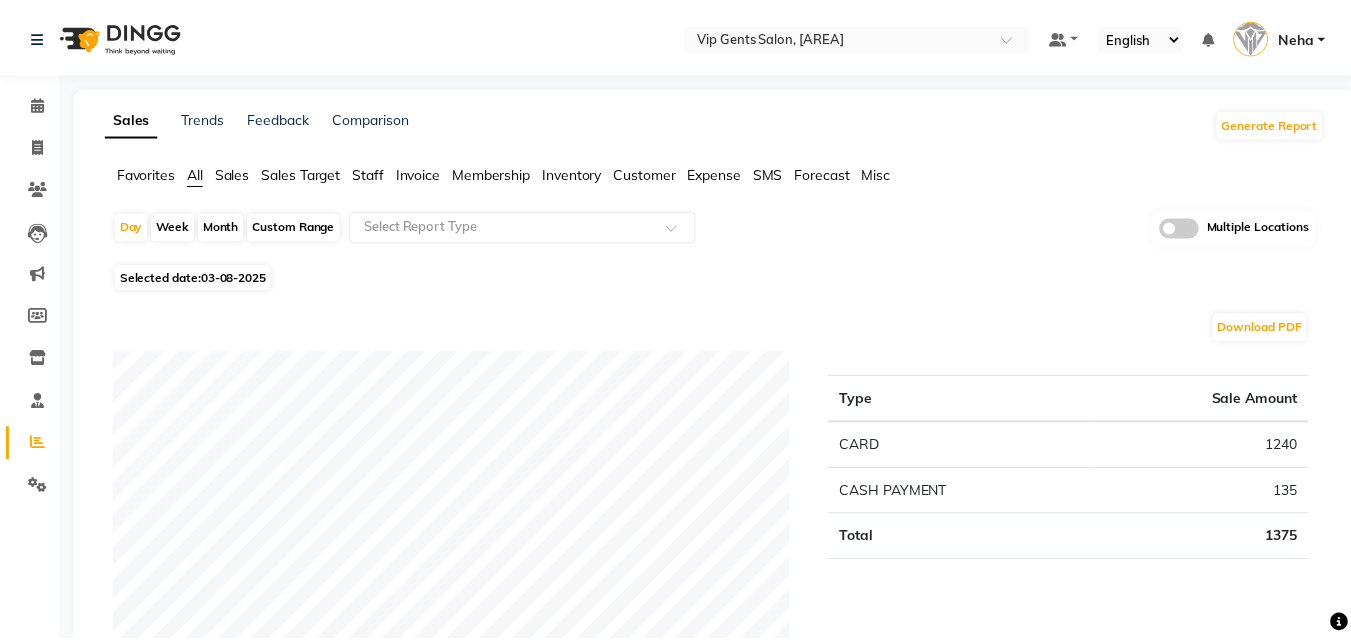 scroll, scrollTop: 0, scrollLeft: 0, axis: both 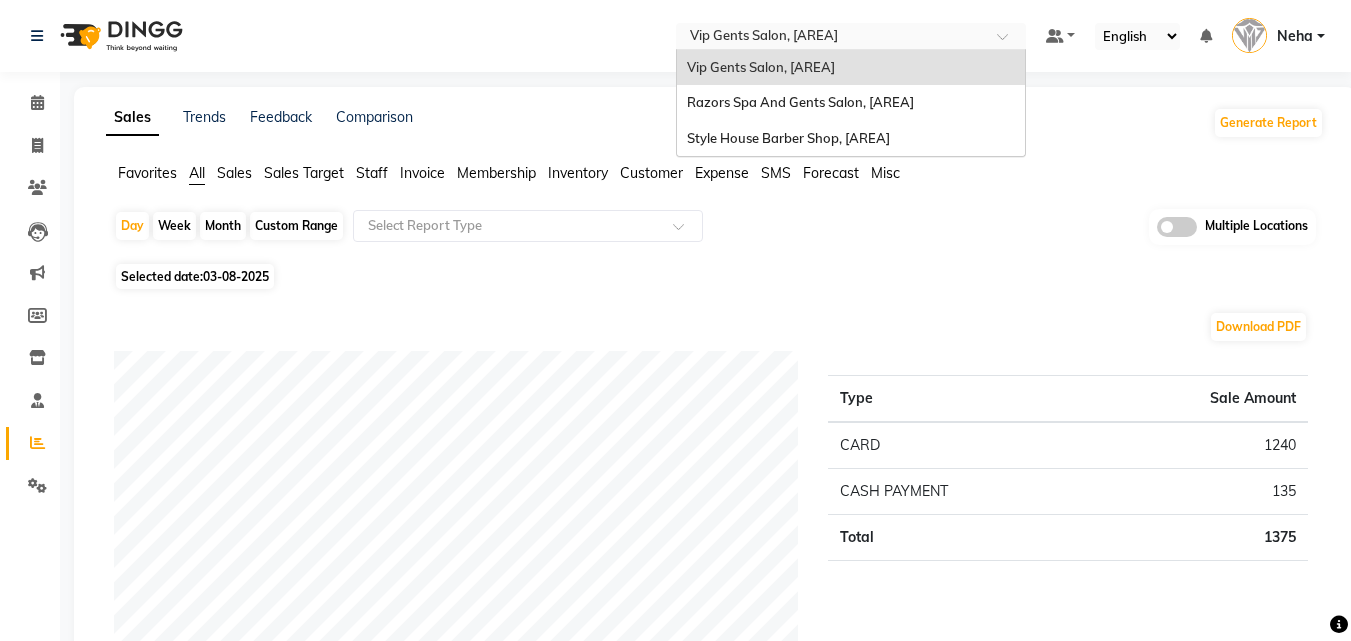 click on "Select Location × Vip Gents Salon, Hor Al Anz East" at bounding box center [851, 36] 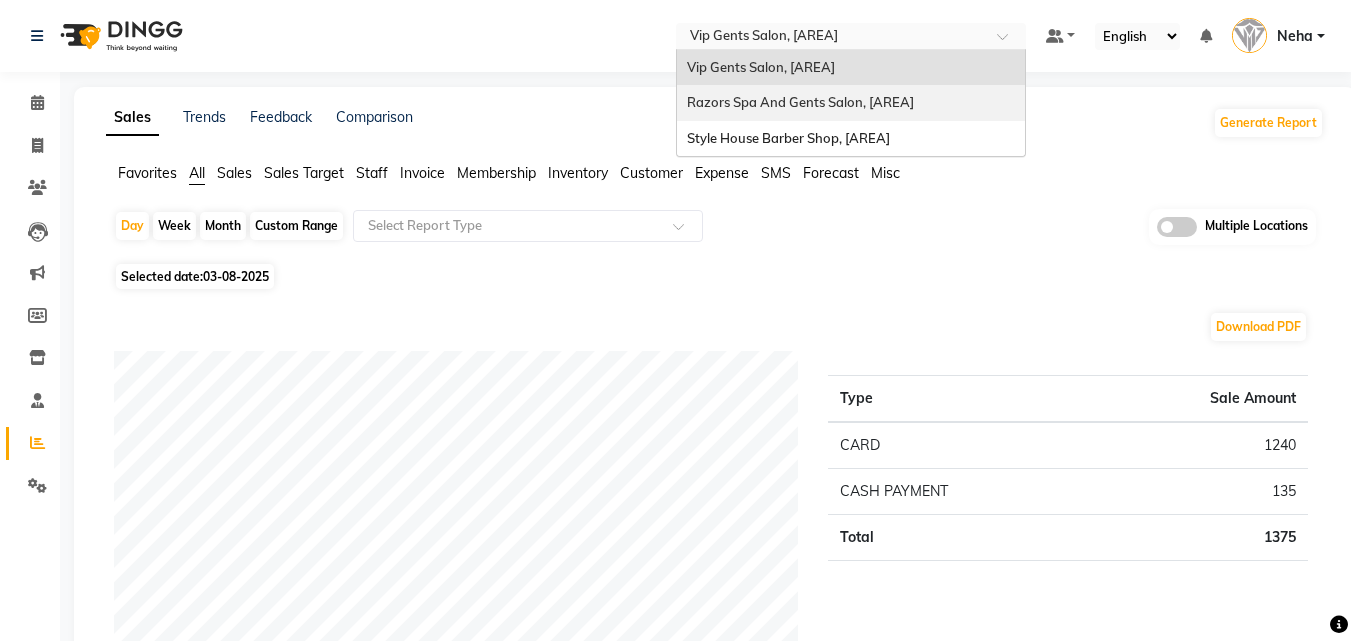 click on "[BRAND] Spa And Gents Salon, [NEIGHBORHOOD]" at bounding box center (800, 102) 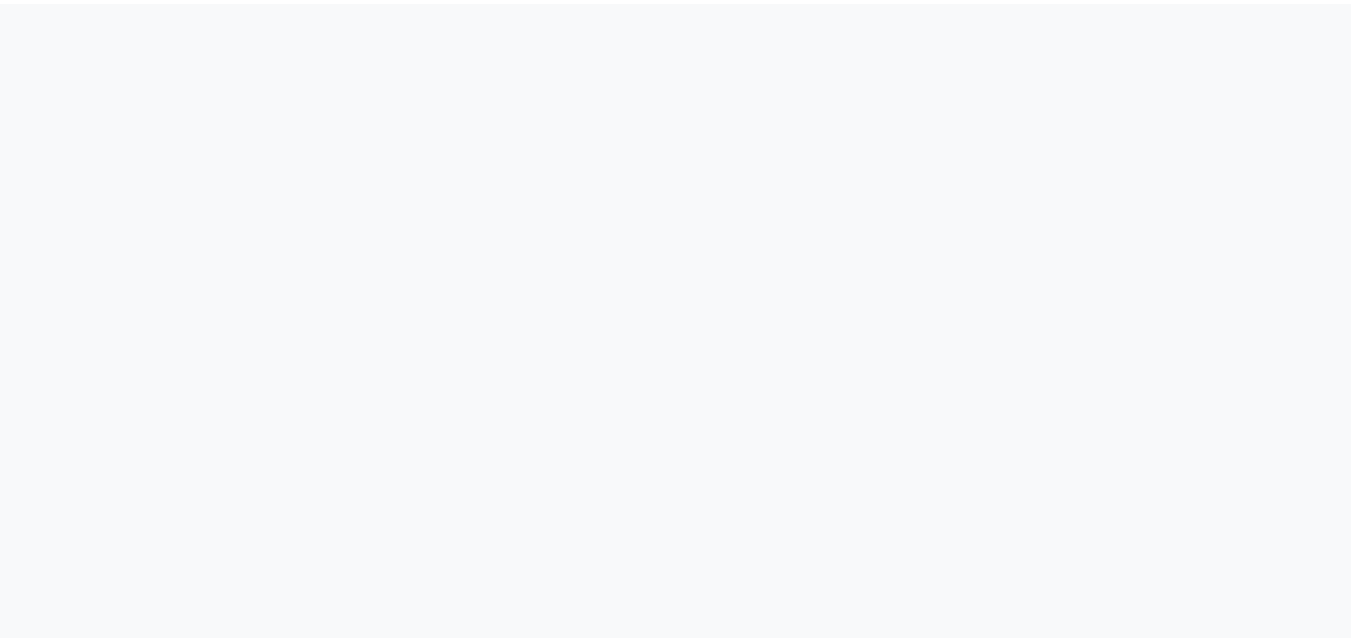 scroll, scrollTop: 0, scrollLeft: 0, axis: both 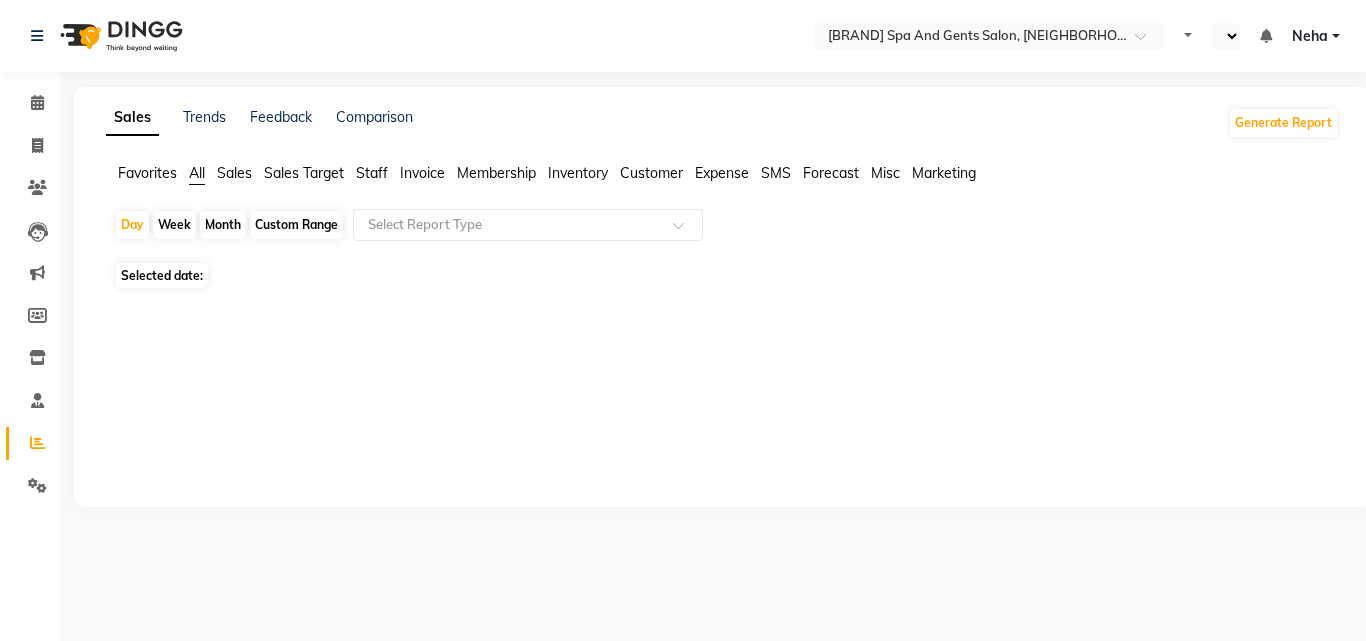 select on "en" 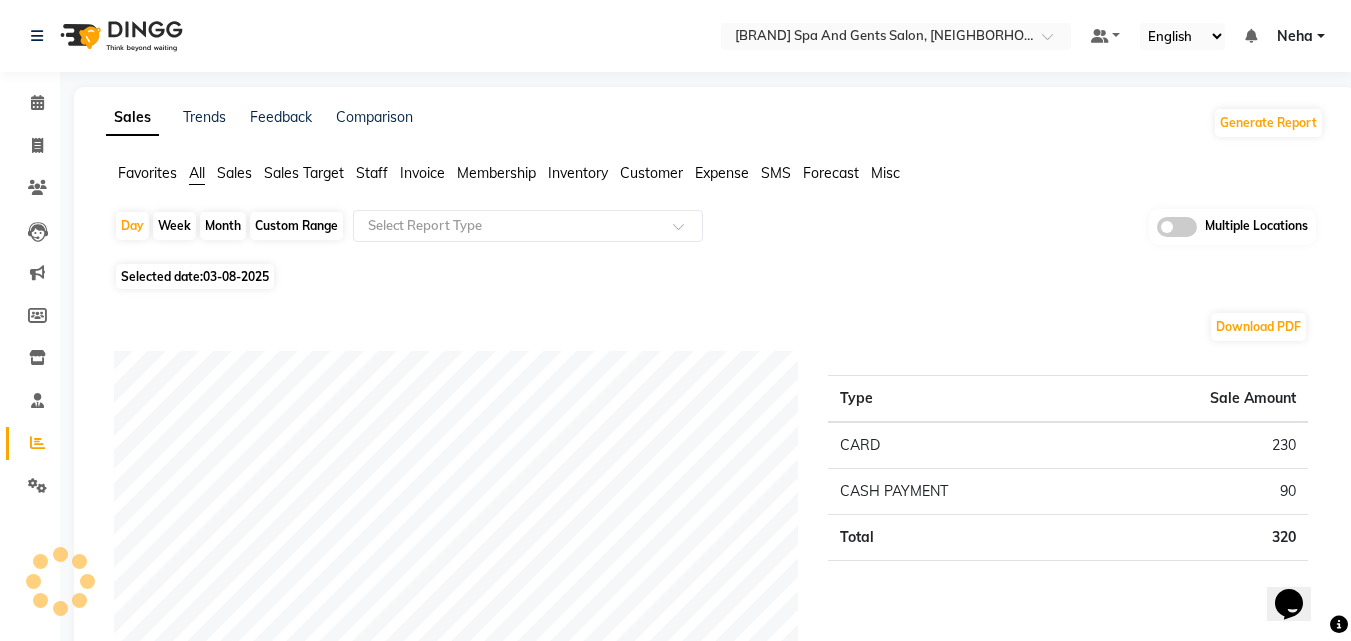 scroll, scrollTop: 0, scrollLeft: 0, axis: both 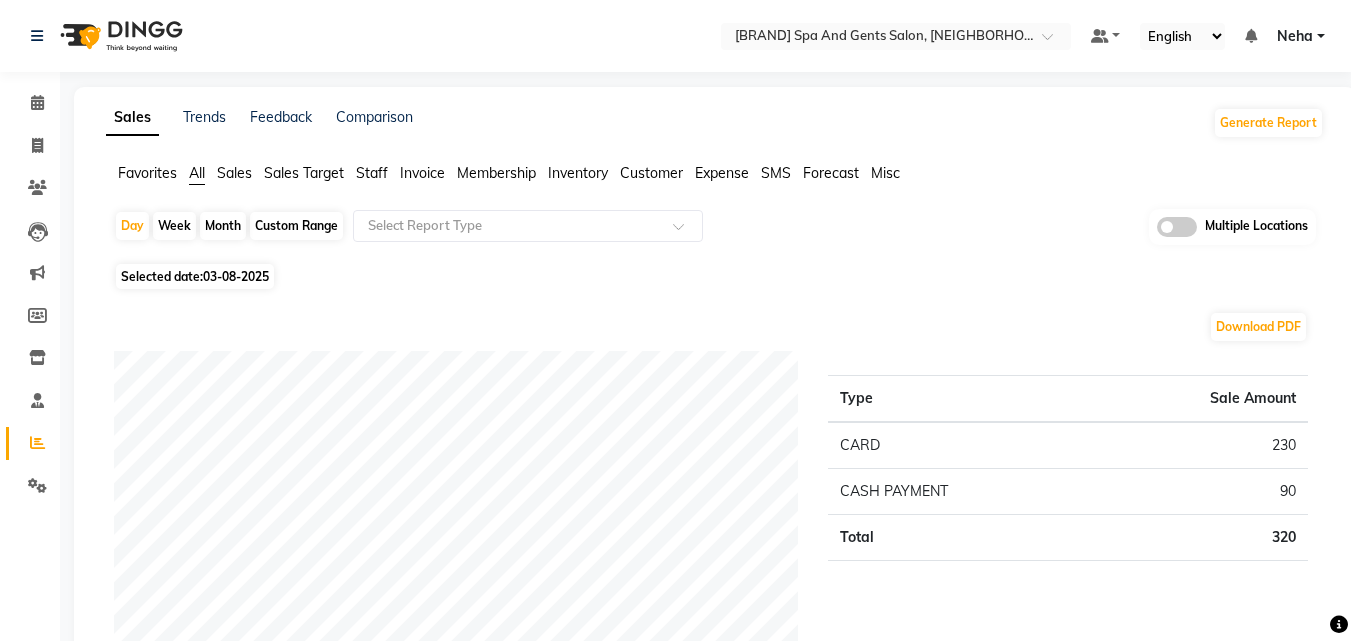 click on "Day   Week   Month   Custom Range  Select Report Type Multiple Locations Selected date:  [DATE]  Download PDF Payment mode Type Sale Amount CARD 230 CASH PAYMENT 90 Total 320 Staff summary Type Sale Amount [FIRST] [LAST] 180 Baber 100 [FIRST] [LAST] 40 Total 320 Sales summary Type Sale Amount Memberships 0 Vouchers 0 Gift card 0 Products 0 Packages 0 Tips 0 Prepaid 0 Services 320 Fee 0 Total 320 Service by category Type Sale Amount HAIR 220 BODY SHAVING 100 Total 320 Service sales Type Sale Amount MEN'S HAIRCUT + BEARD CRAFTING 180 FULL FRONT/BACK SHAVING 100 CLEAN SHAVE 40 Total 320 ★ Mark as Favorite  Choose how you'd like to save "" report to favorites  Save to Personal Favorites:   Only you can see this report in your favorites tab. Share with Organization:   Everyone in your organization can see this report in their favorites tab.  Save to Favorites" 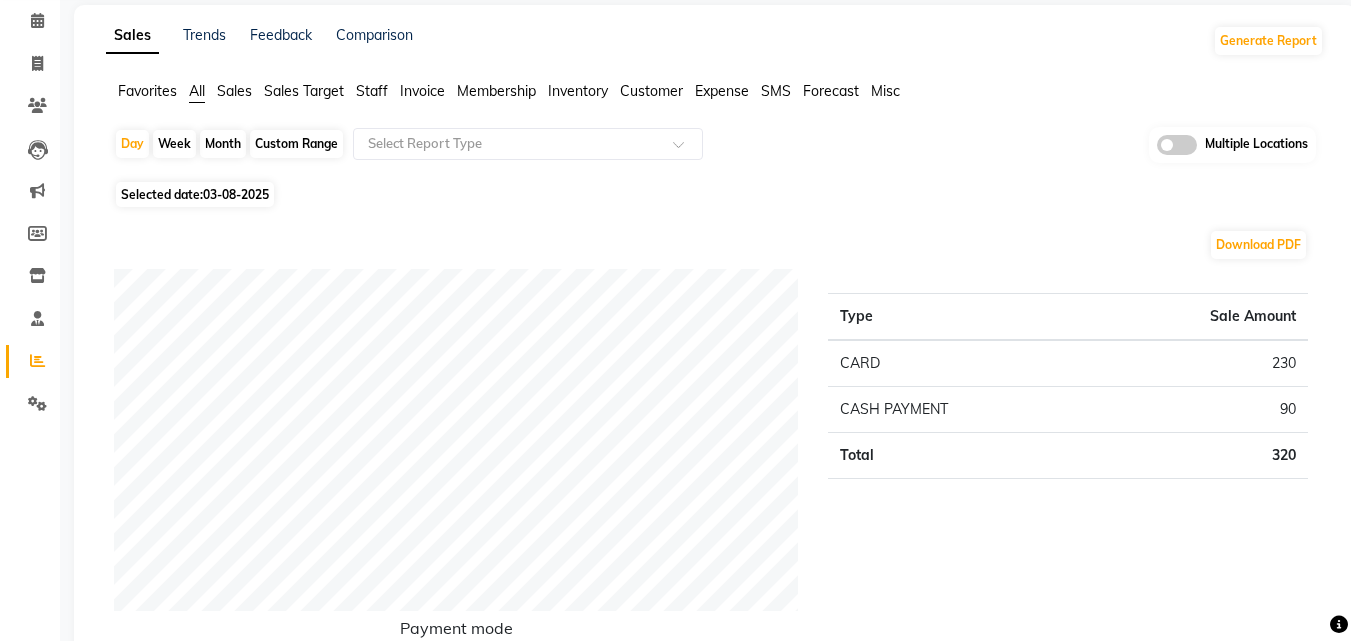 scroll, scrollTop: 0, scrollLeft: 0, axis: both 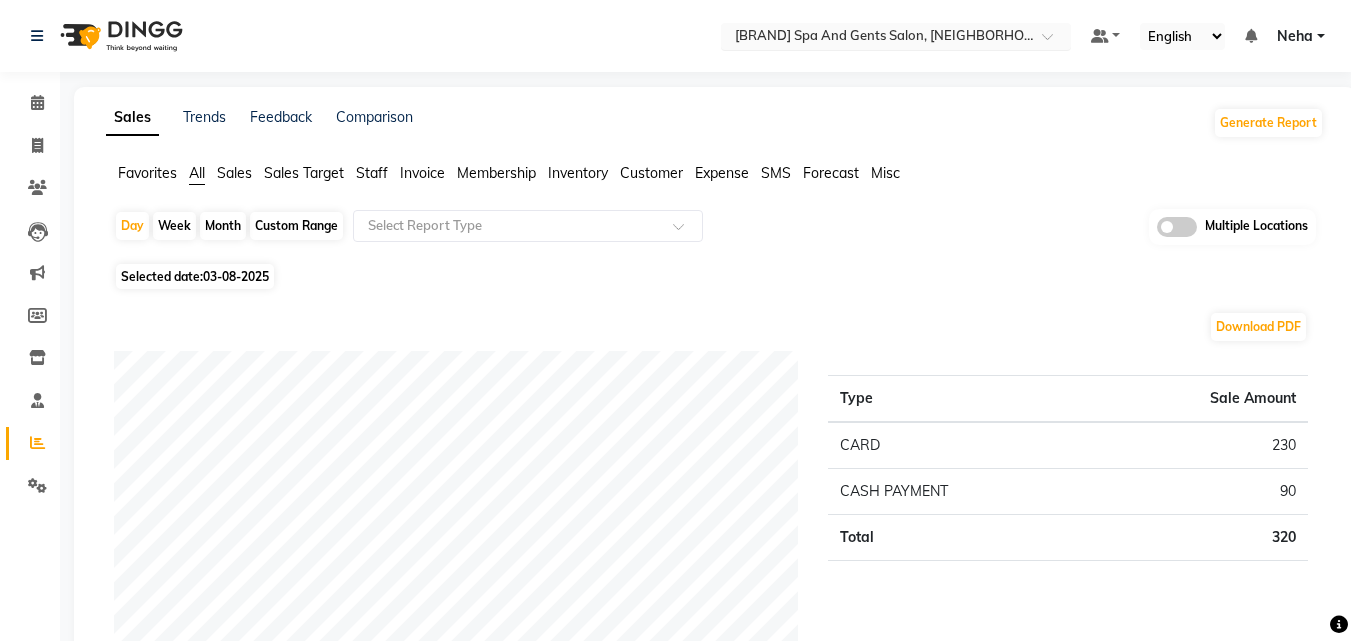 click at bounding box center (876, 38) 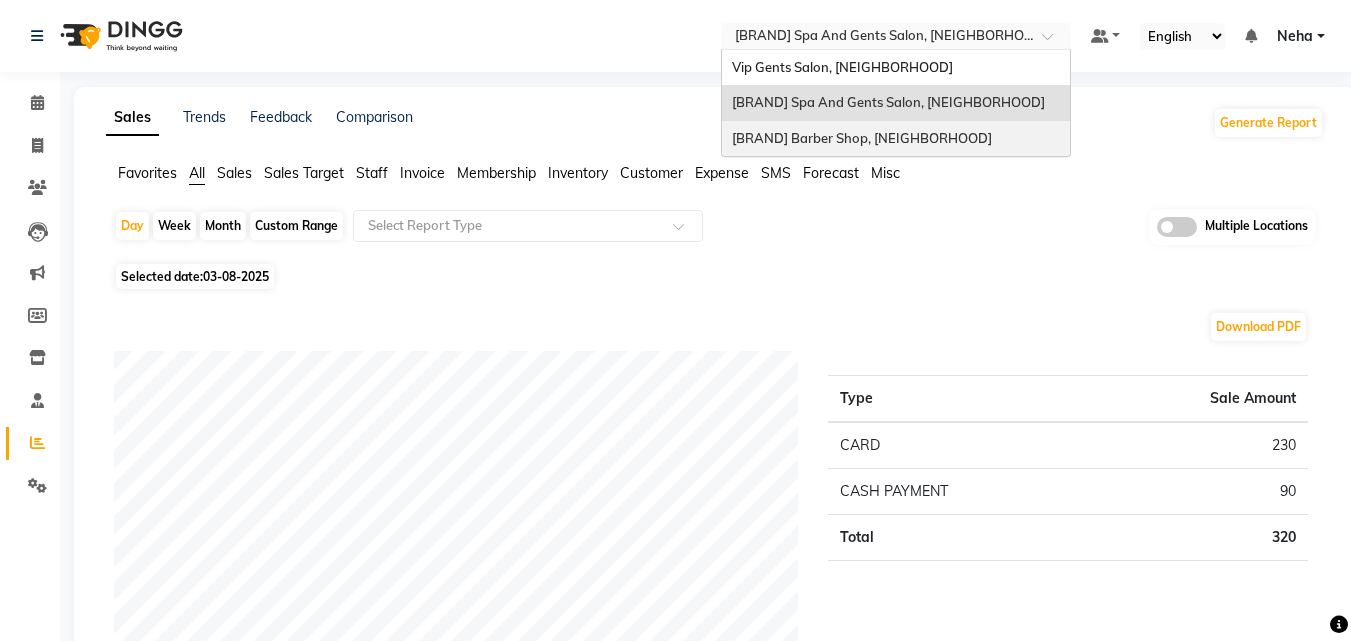 click on "[BRAND] Barber Shop, [NEIGHBORHOOD]" at bounding box center (862, 138) 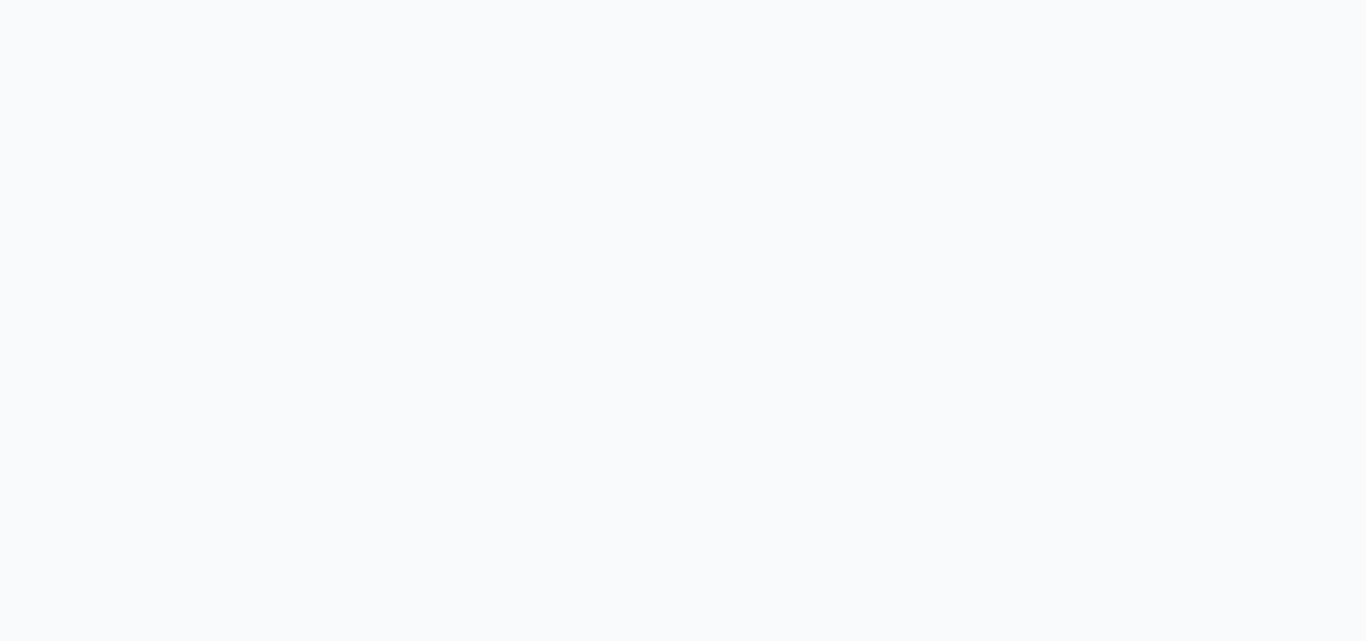 scroll, scrollTop: 0, scrollLeft: 0, axis: both 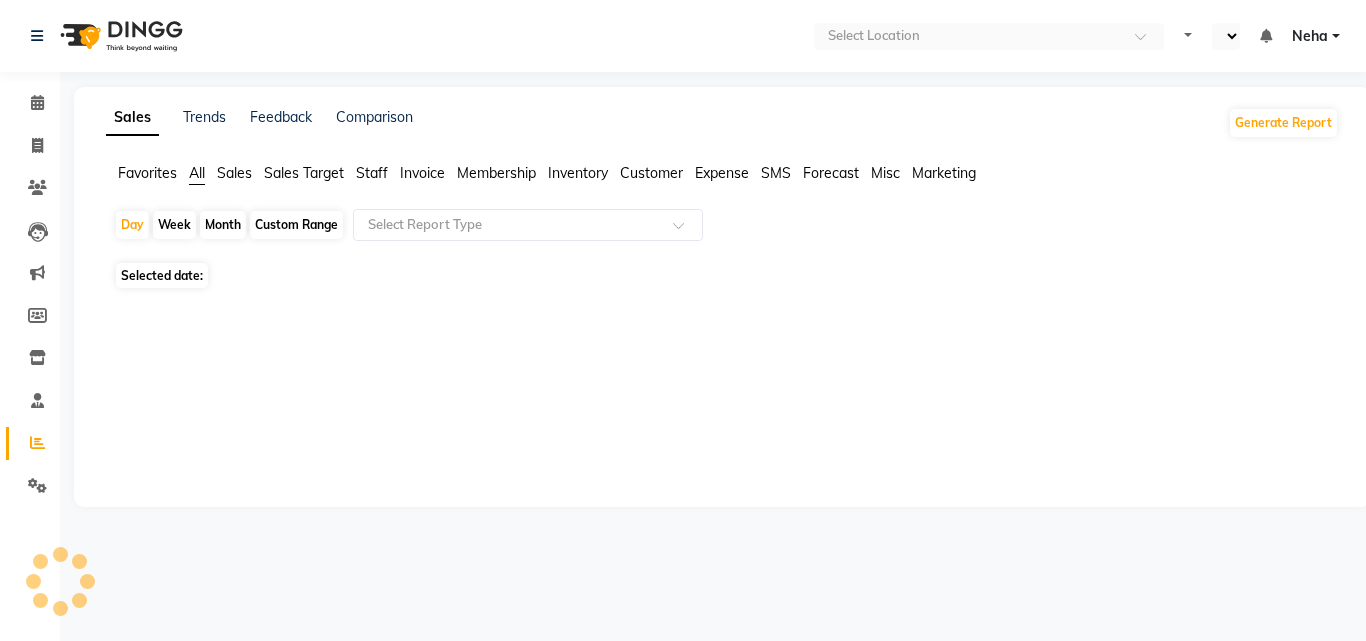 select on "en" 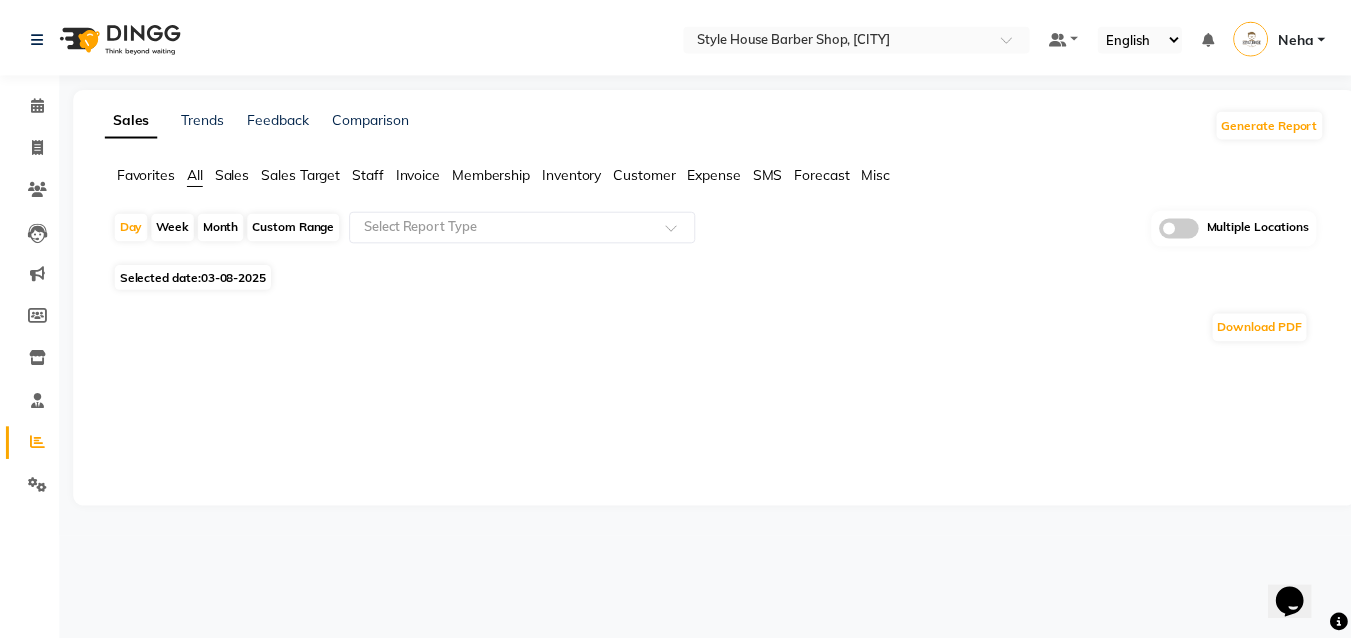 scroll, scrollTop: 0, scrollLeft: 0, axis: both 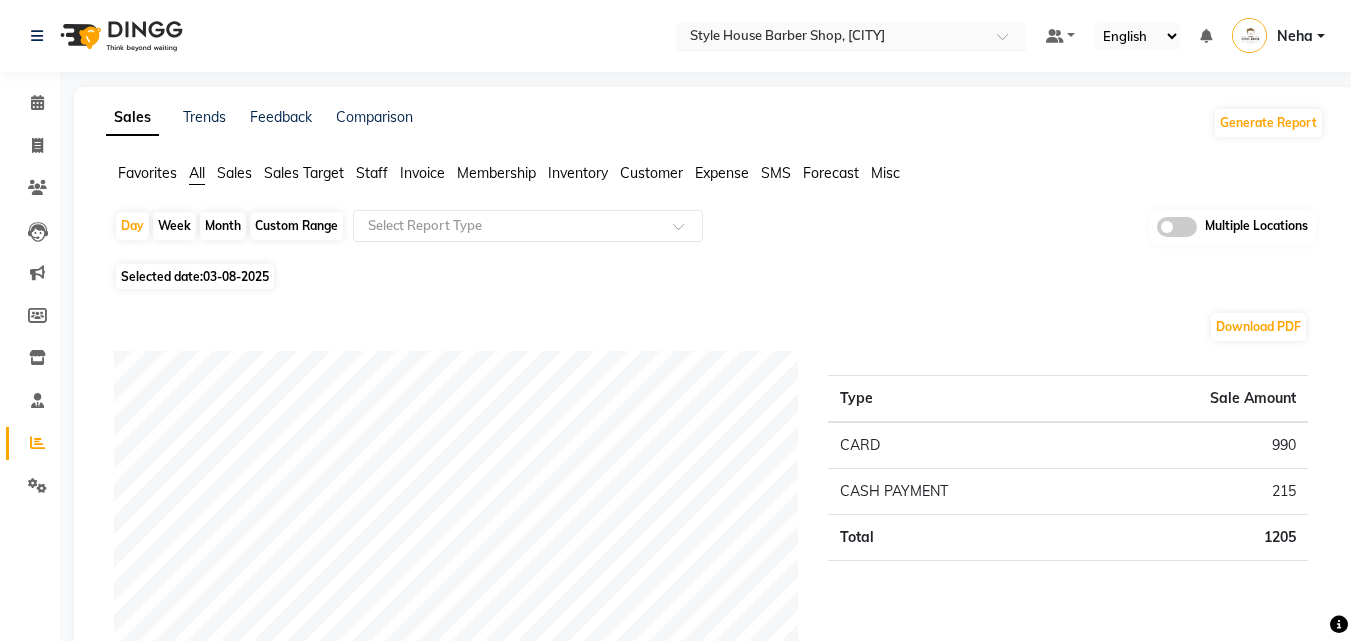 click at bounding box center (831, 38) 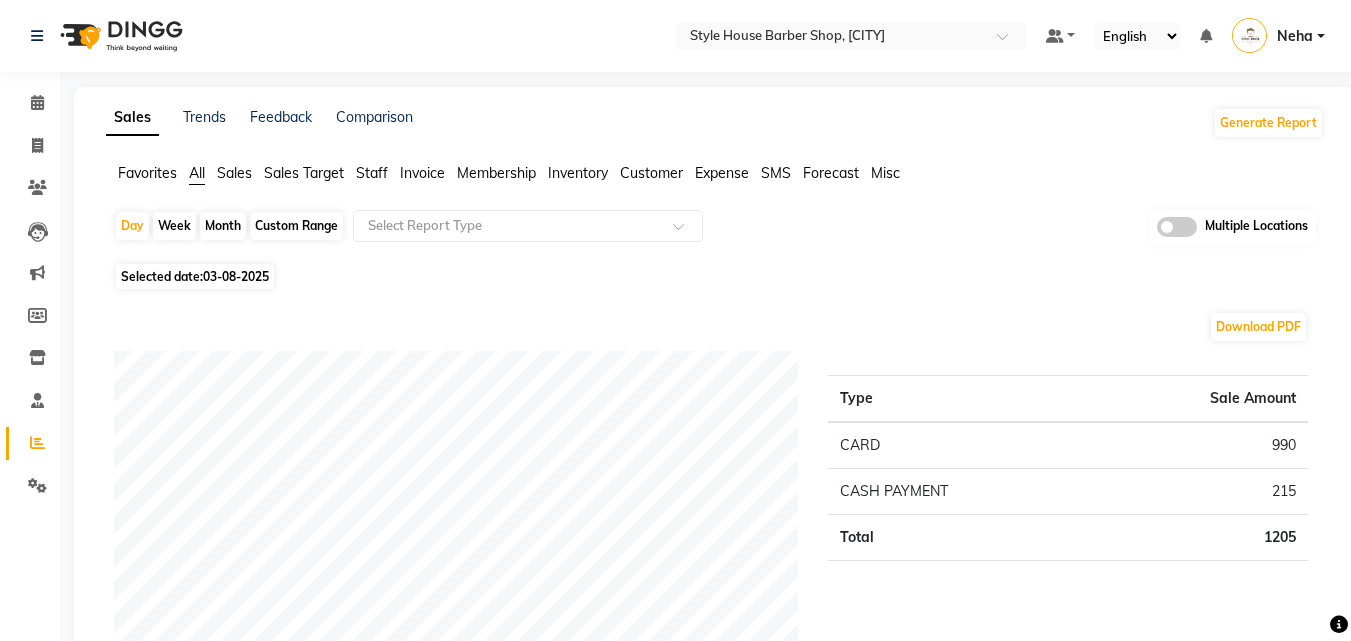 click on "Selected date:  03-08-2025" 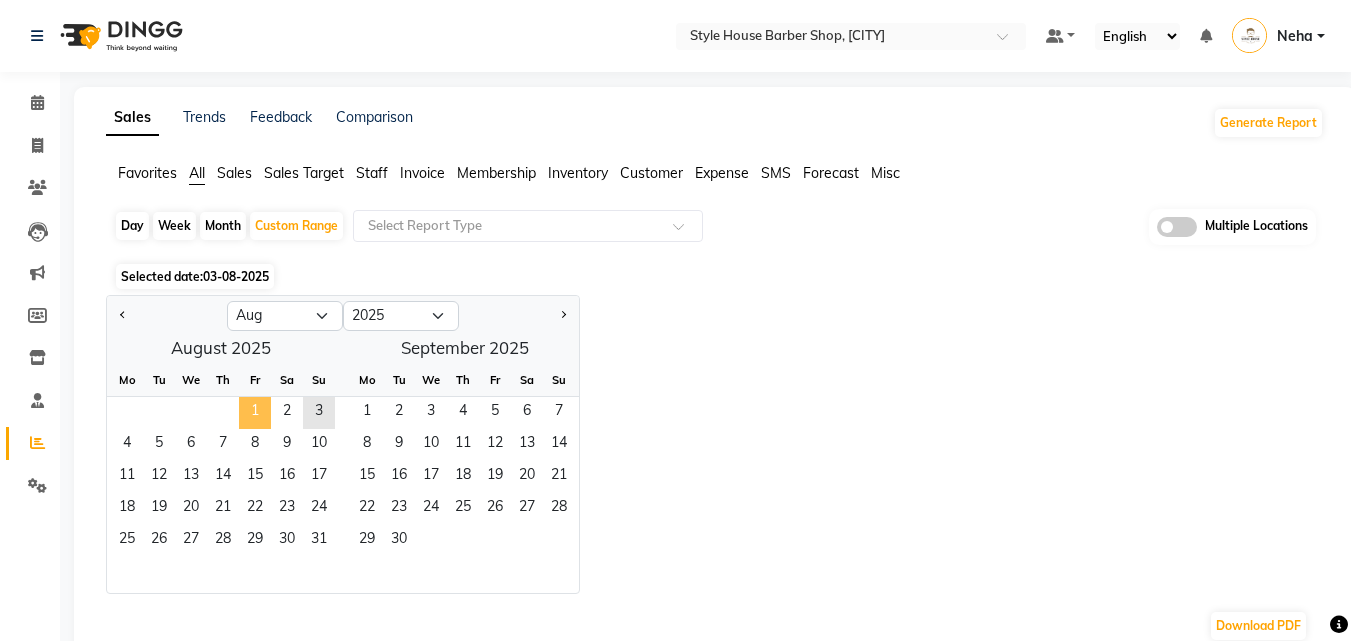 click on "1" 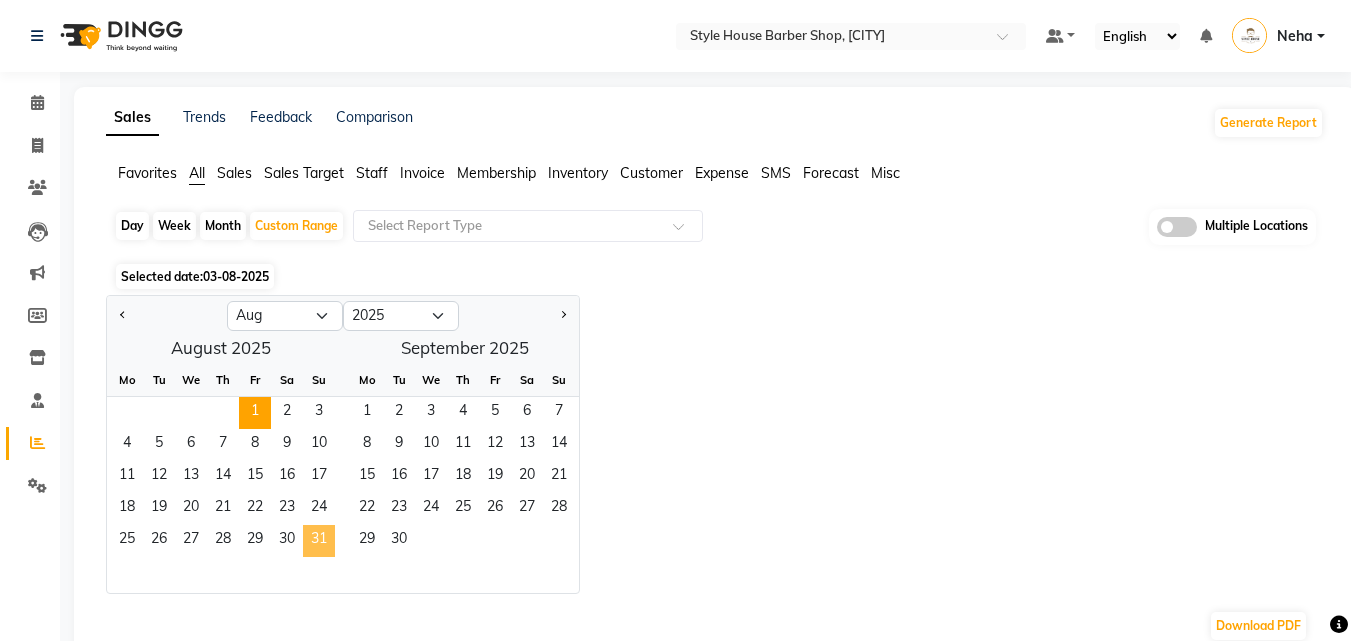 click on "31" 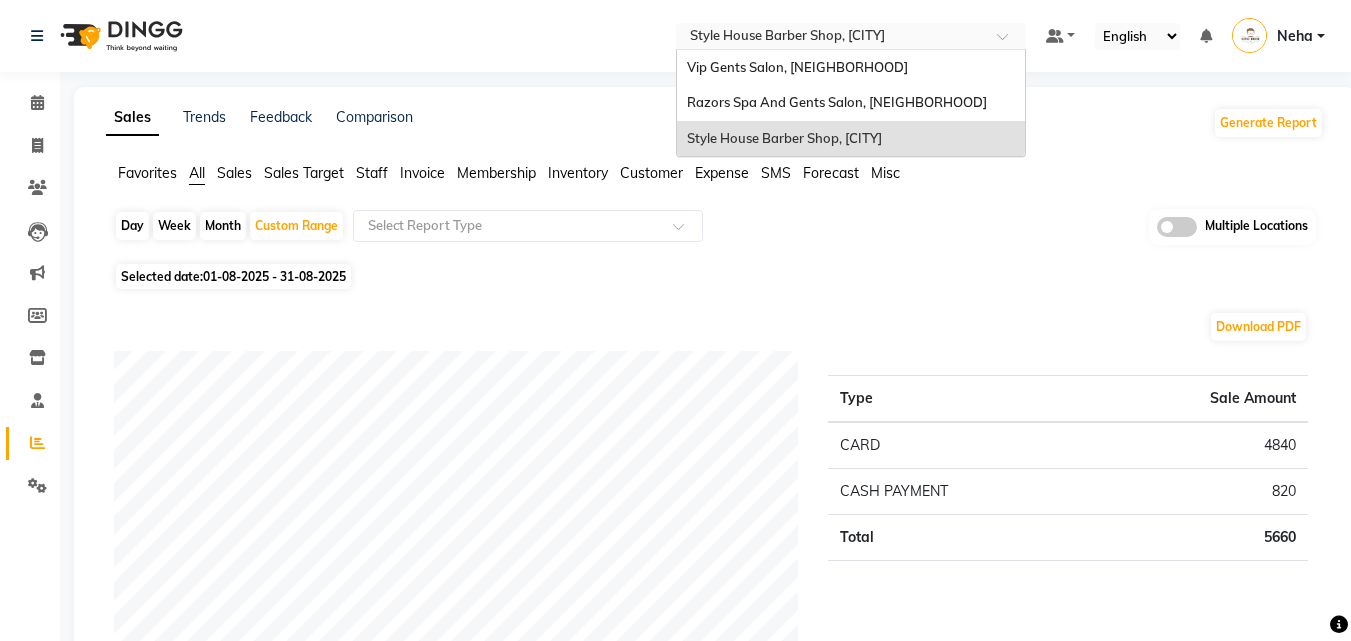 click at bounding box center (831, 38) 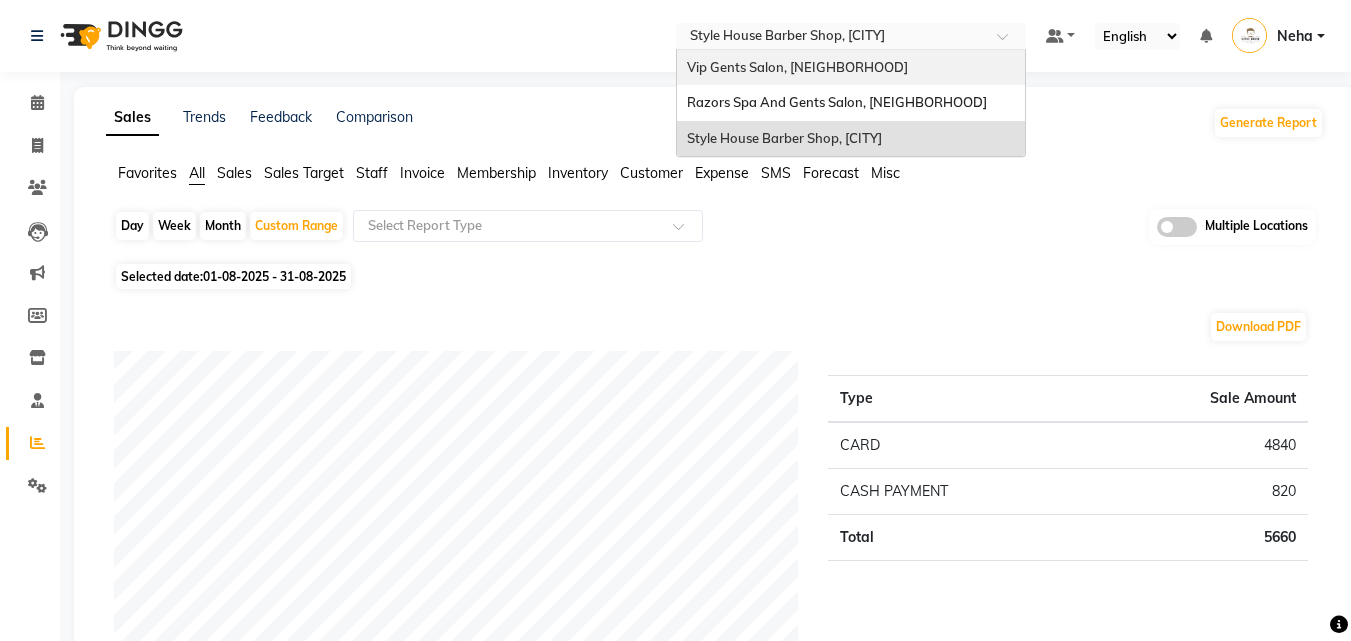 click on "Vip Gents Salon, [NEIGHBORHOOD]" at bounding box center [797, 67] 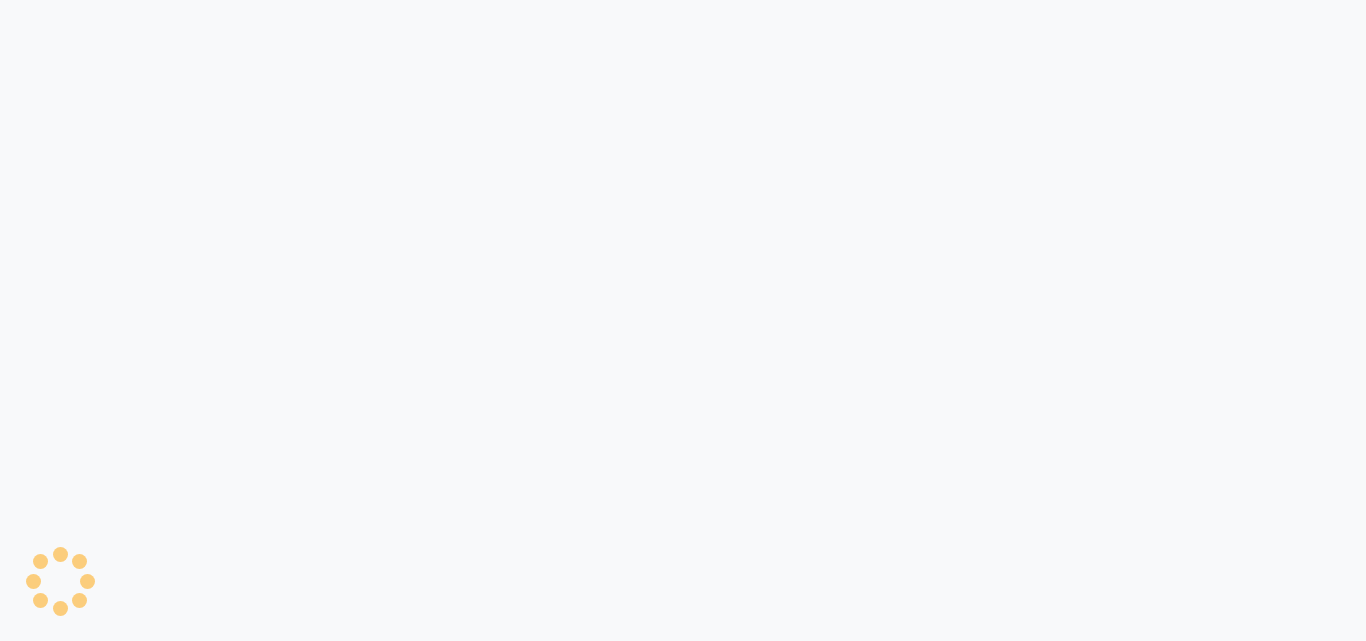 scroll, scrollTop: 0, scrollLeft: 0, axis: both 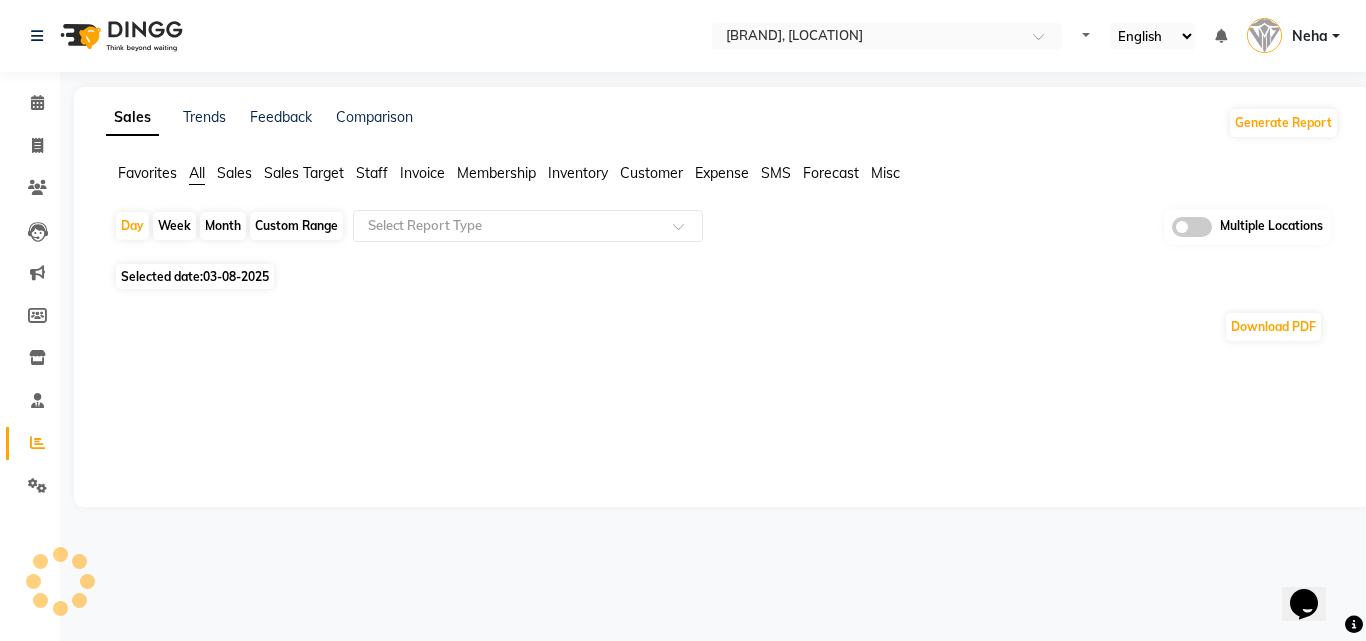 click on "Custom Range" 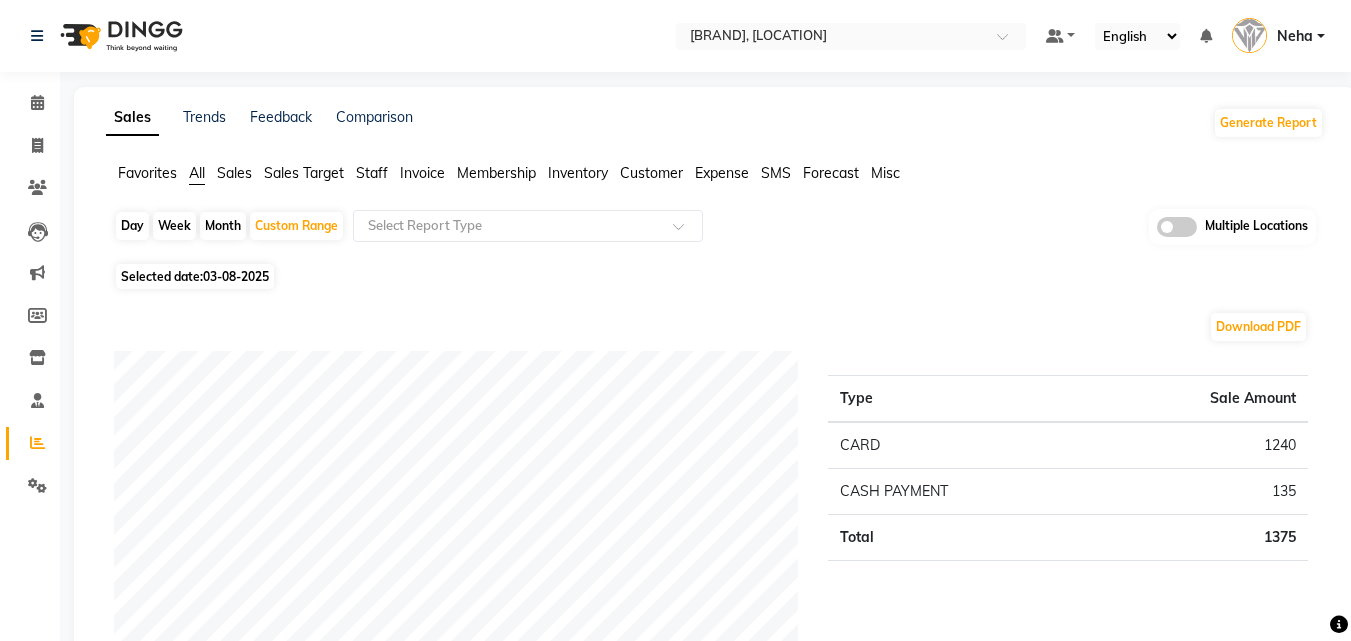 click on "03-08-2025" 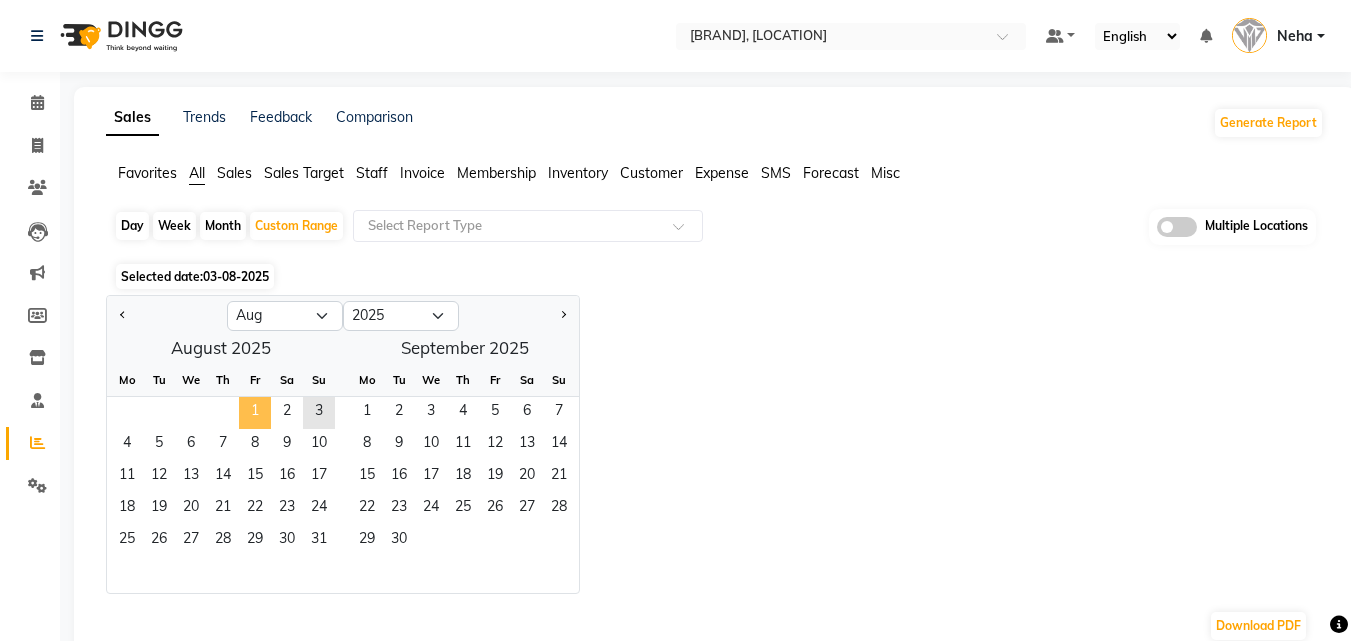 click on "1" 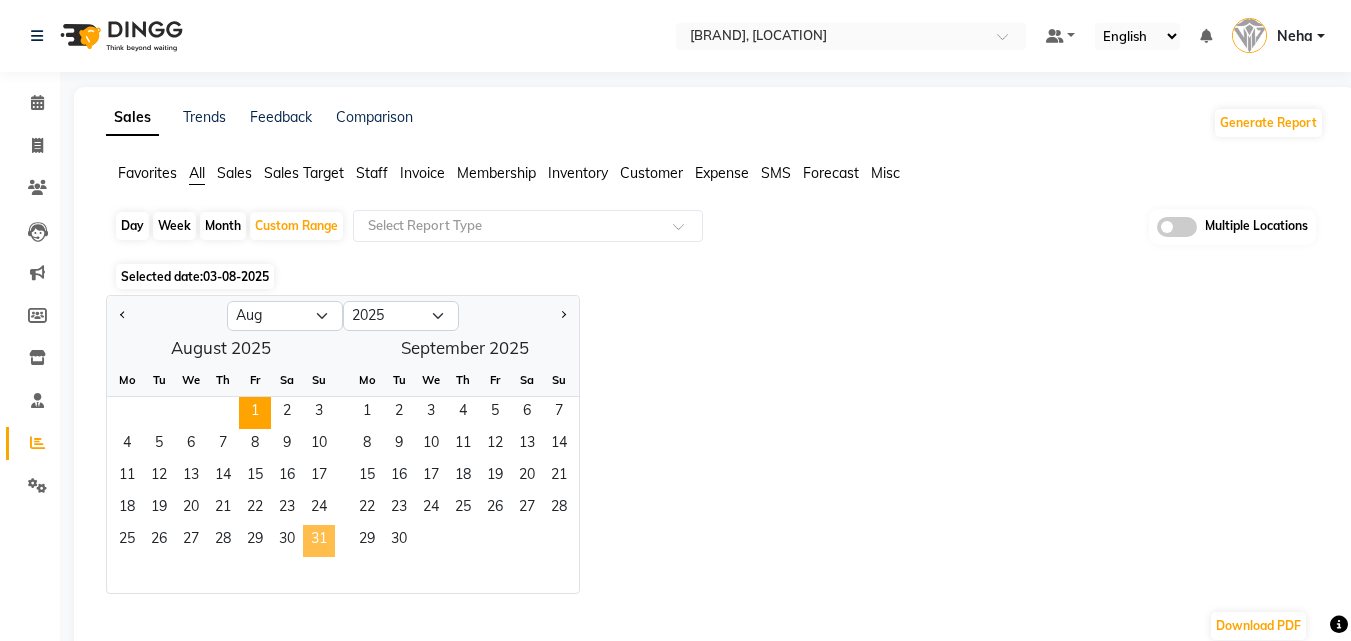 click on "31" 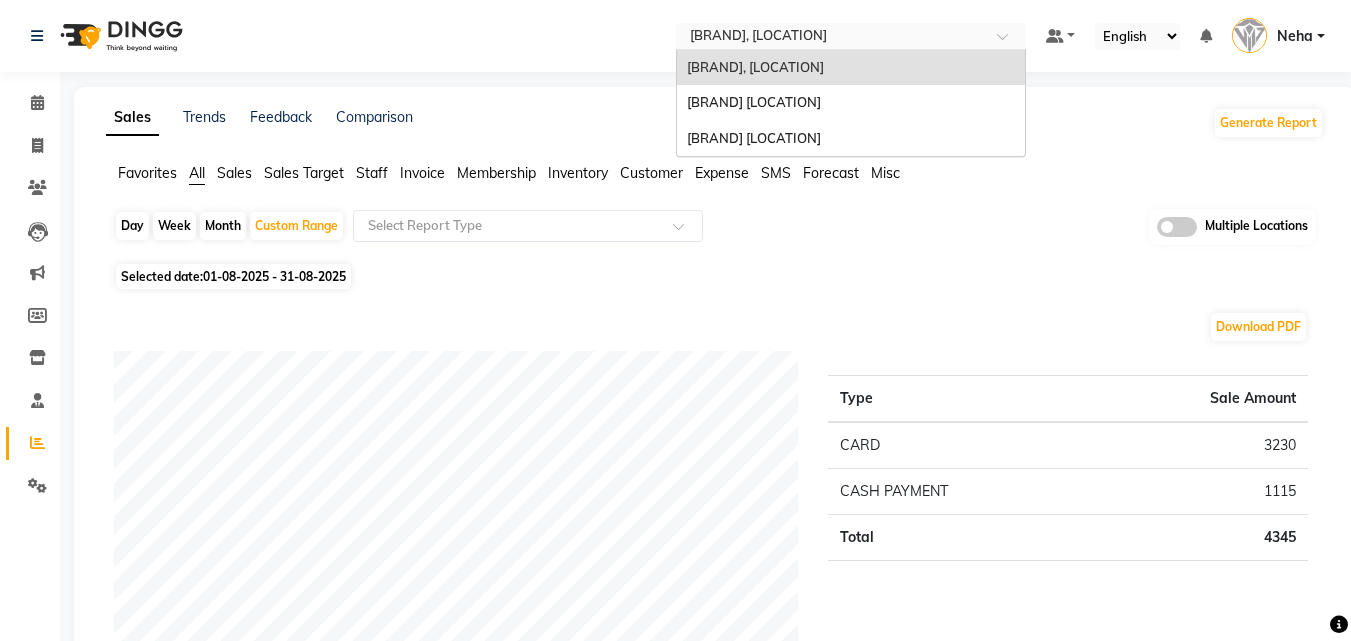 click at bounding box center [831, 38] 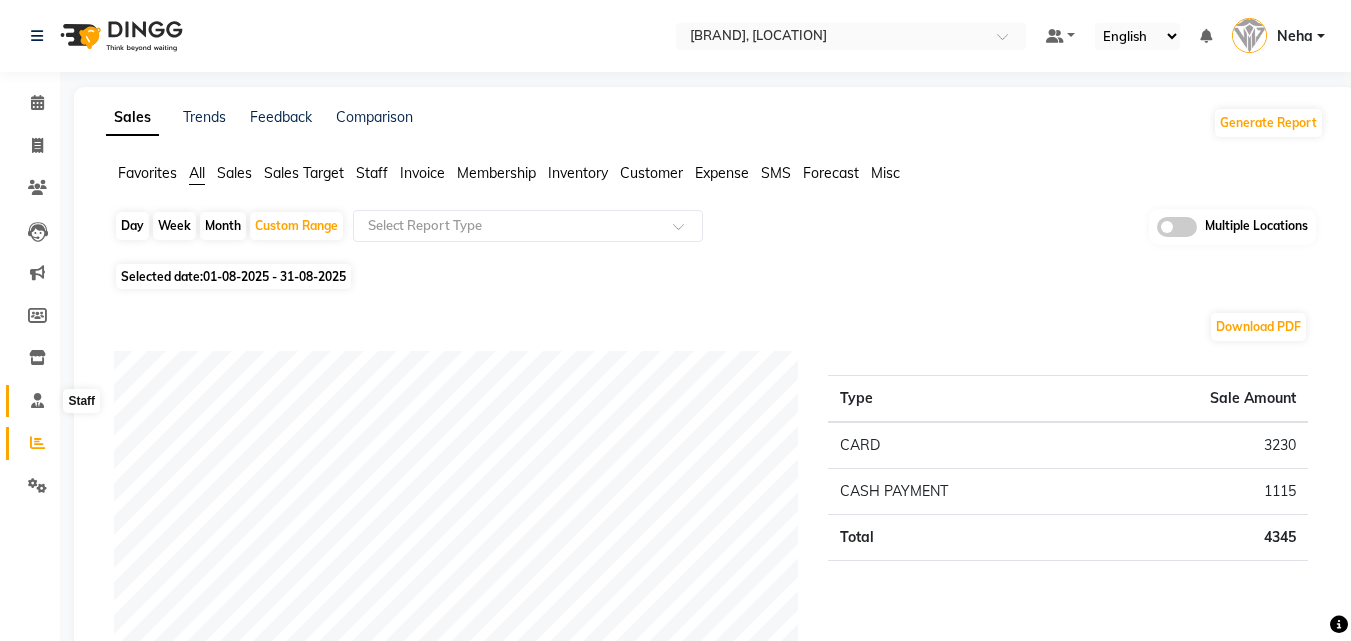 click 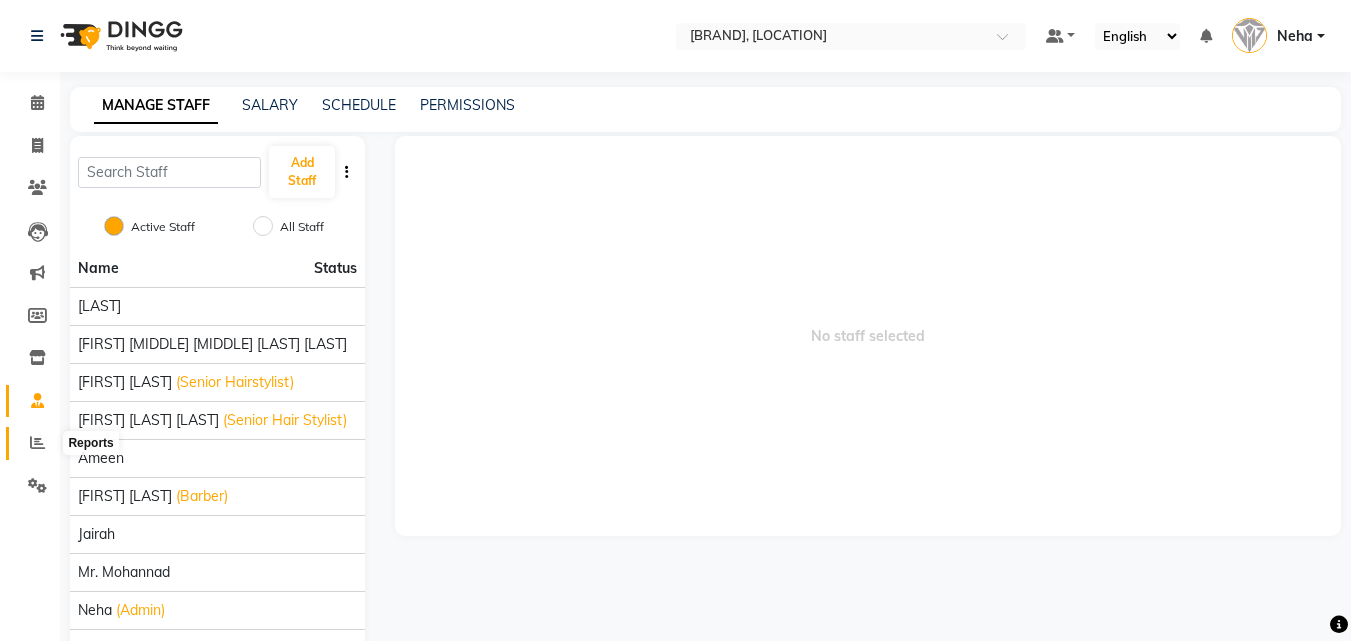click 